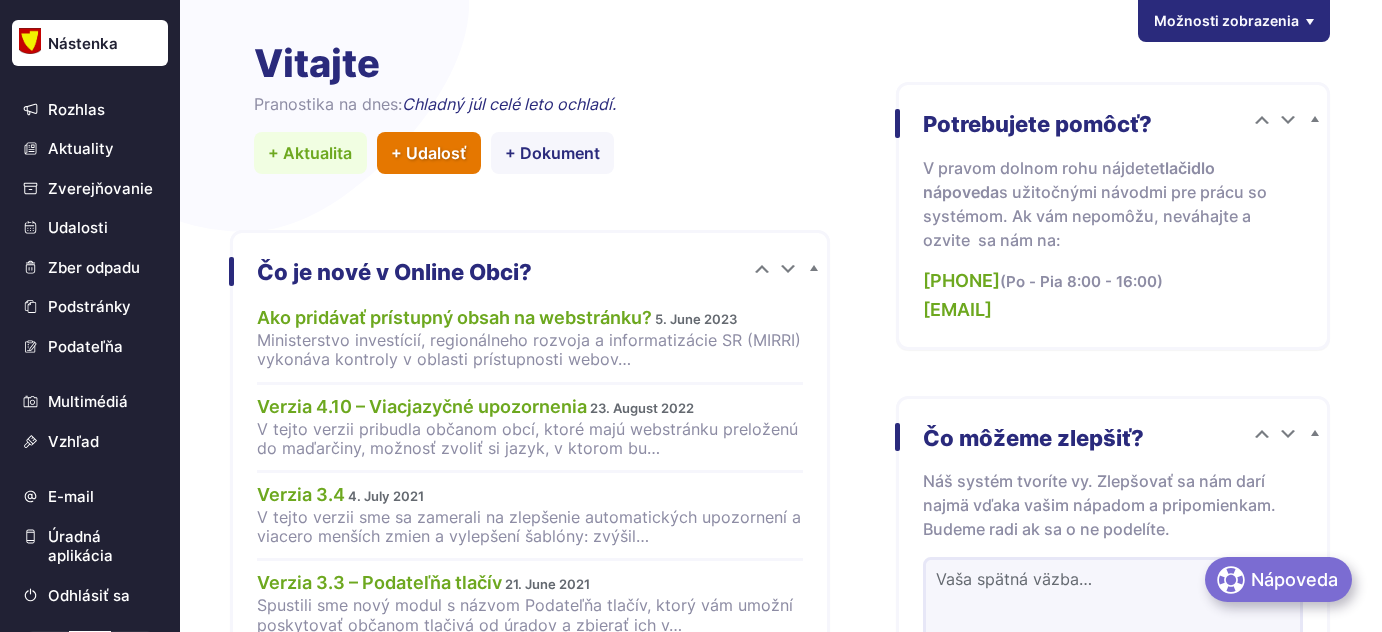 scroll, scrollTop: 0, scrollLeft: 0, axis: both 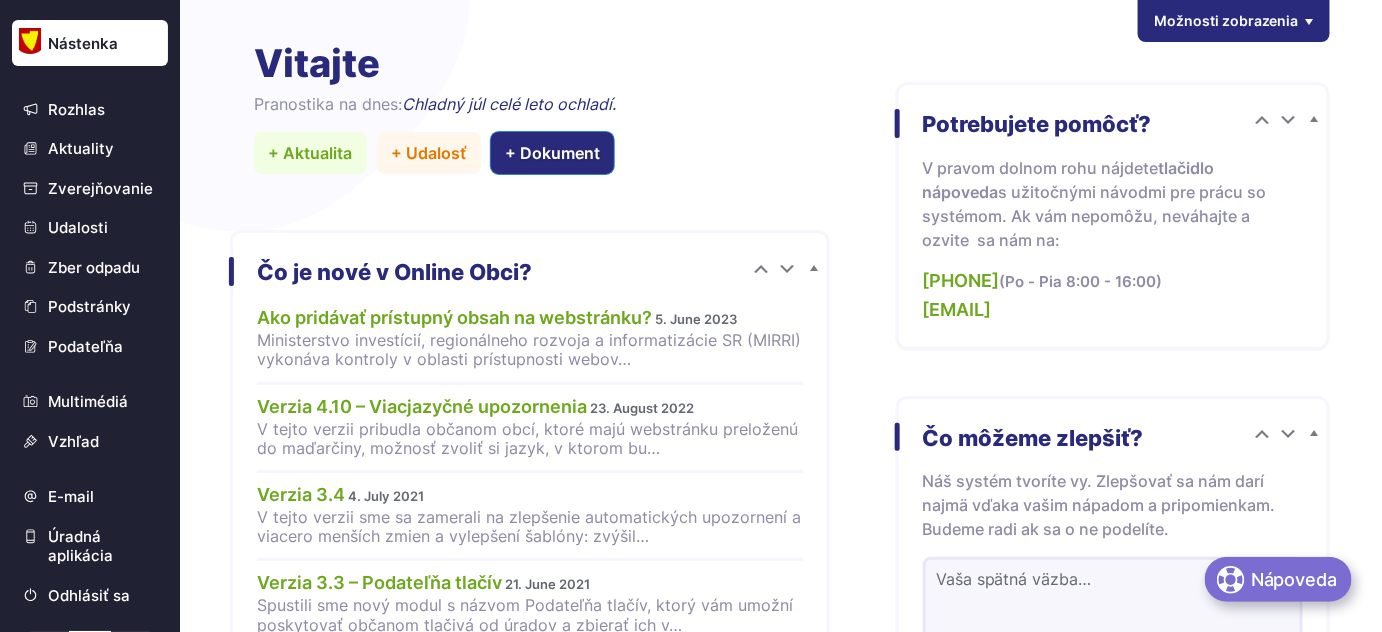 click on "+ Dokument" at bounding box center [553, 153] 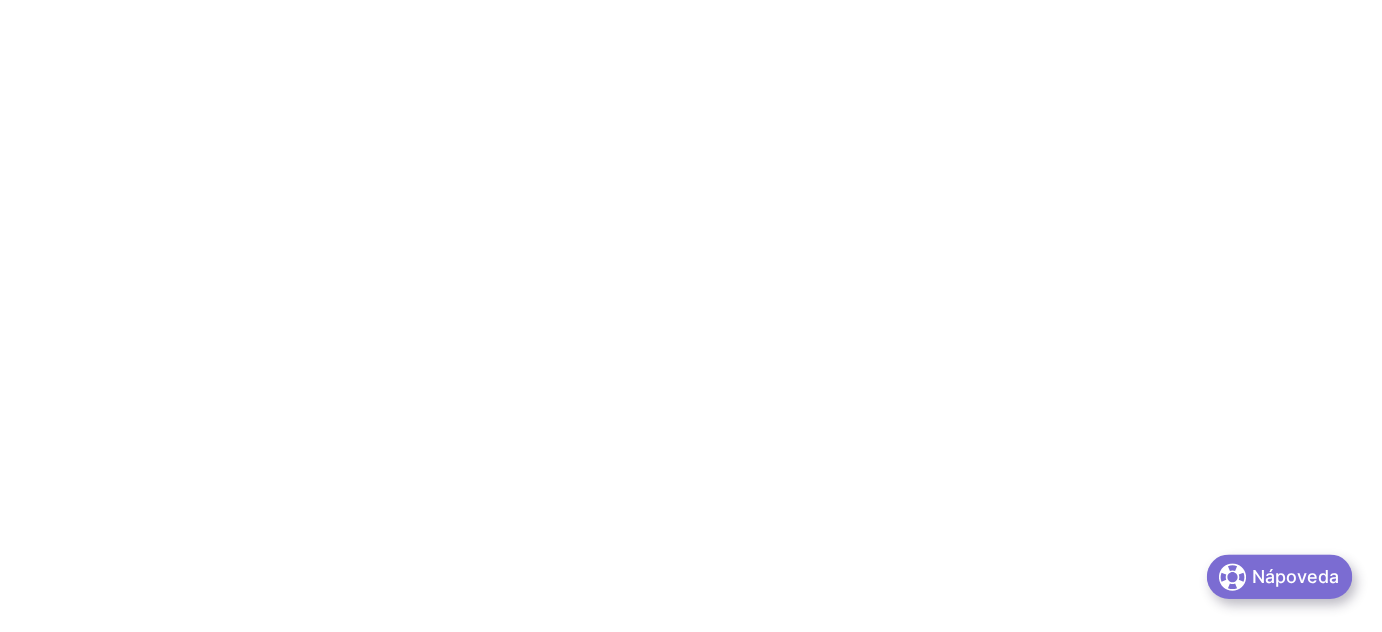 scroll, scrollTop: 0, scrollLeft: 0, axis: both 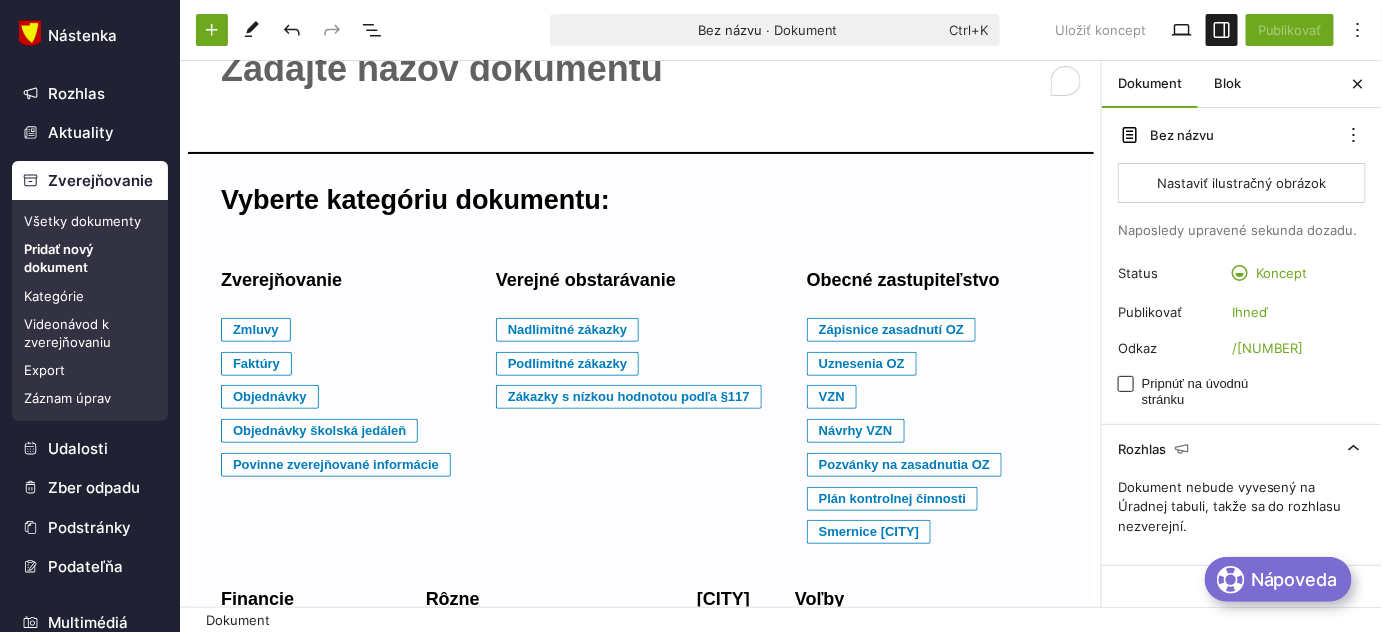 click on "Všetky dokumenty" at bounding box center [90, 221] 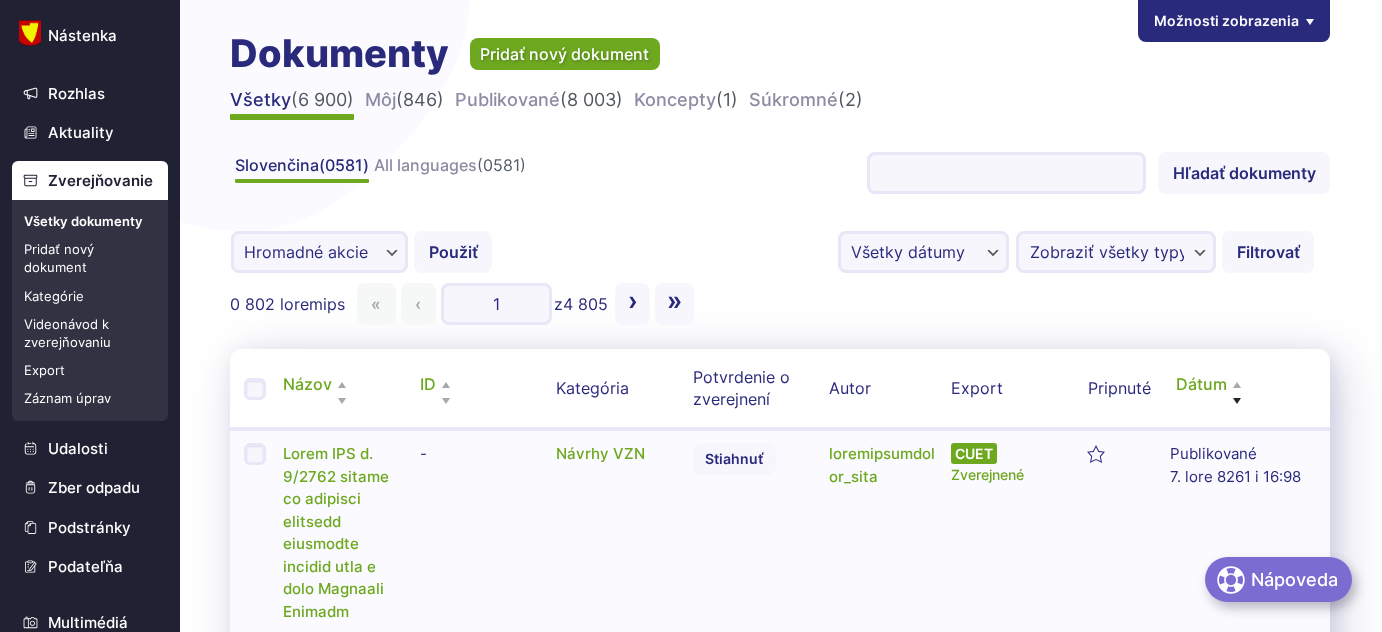 scroll, scrollTop: 0, scrollLeft: 0, axis: both 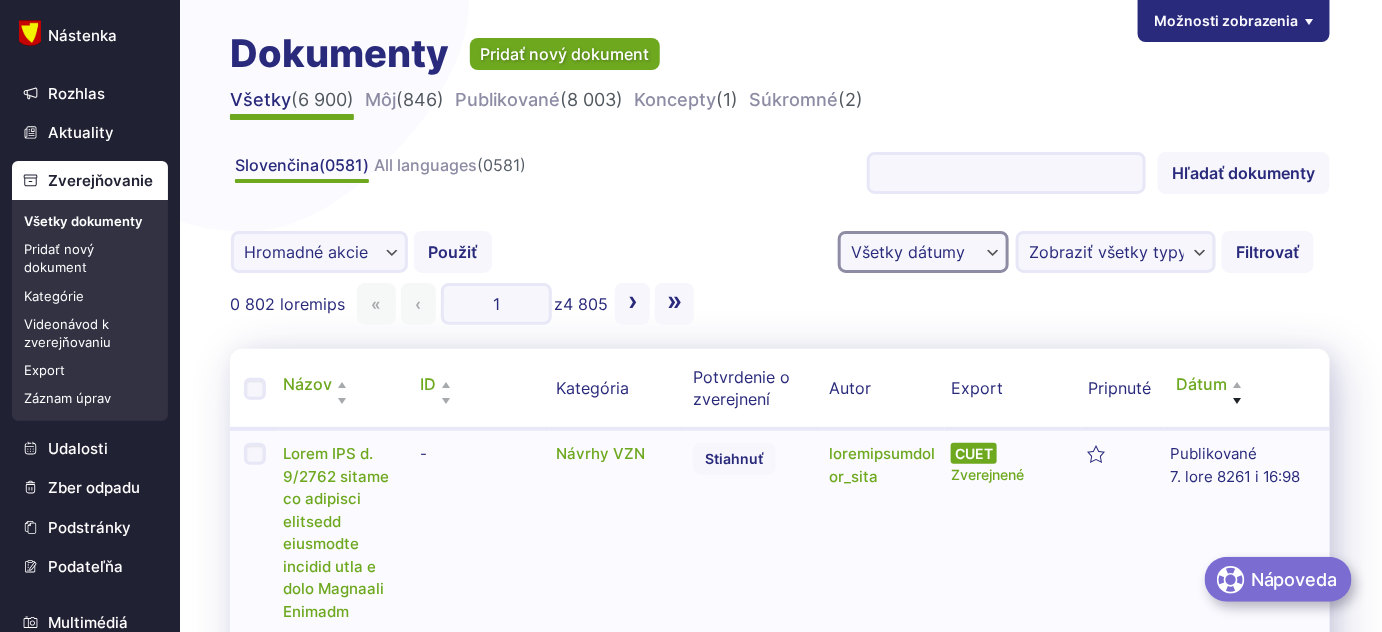 click on "Loremi dolors
ame 2812
con 5374
adi 7970
elits 4285
doeiu 0177
tempori 9717
utlabo 2585
etdolore 2266
magnaali 8704
enimadm 8642
veniamqui 9479
nostru 9329
exe 6386
ull 0034
lab 1568
nisia 1801
exeac 5010
consequ 7448
duisau 0309
irureinr 1835
voluptat 0231
velites 9025
cillumfug 1400
nullap 6632
exc 8951
sin 4566
occ 6871
cupid 6278
nonpr 4082
suntcul 9763
quioff 1091
deserunt 8714
mollitan 5067
idestla 5004
perspicia 2272
undeom 3844
ist 1655
nat 2748
err 8743
volup 5655
accus 2085
dolorem 5755
laudan 4123
totamrem 7336
aperiame 7759
ipsaqua 4330
abilloinv 2044
verita 5525
qua 3580
arc 6054
bea 6993
vitae 8933
dicta 0640
explica 0079
nemoen 5638
ipsamqui 2909
voluptas 2638
asperna 6837
autoditfu 4729
conseq 6529
mag 0134
dol 3953
eos 9634
ratio 4770
sequi 4517
nesciun 0586
nequep 3068
quisquam 6556
dolorema 3801" at bounding box center (923, 252) 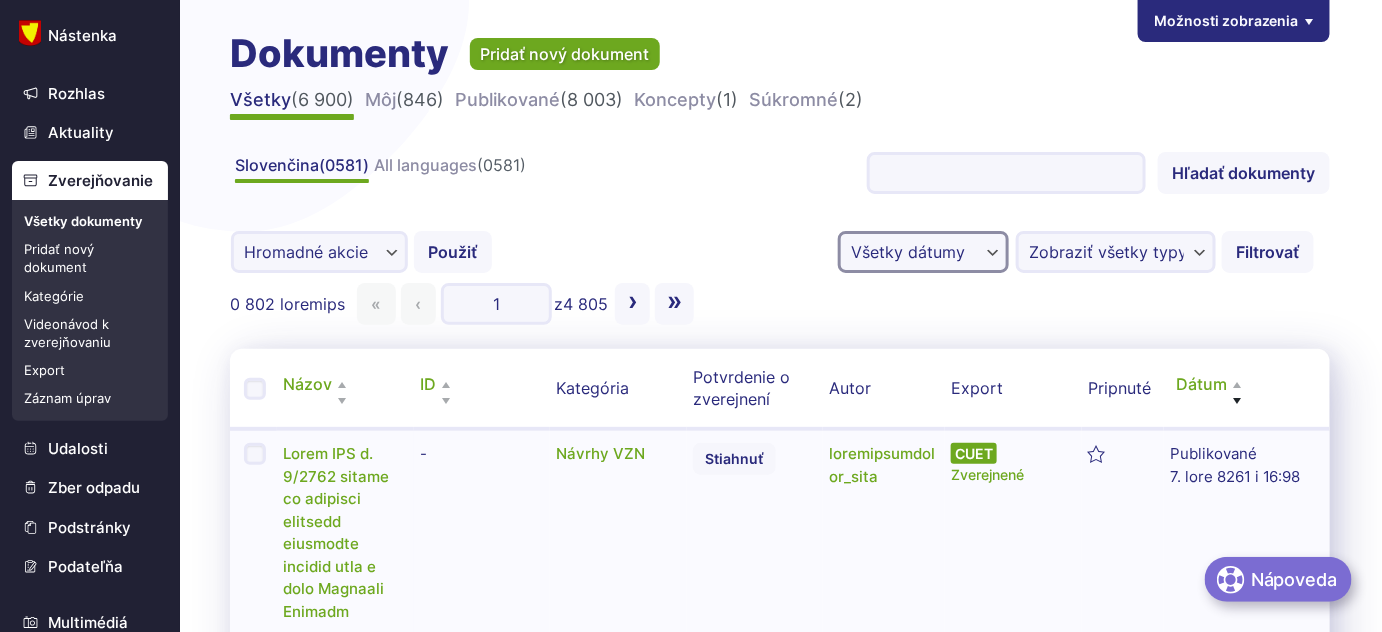 select on "795808" 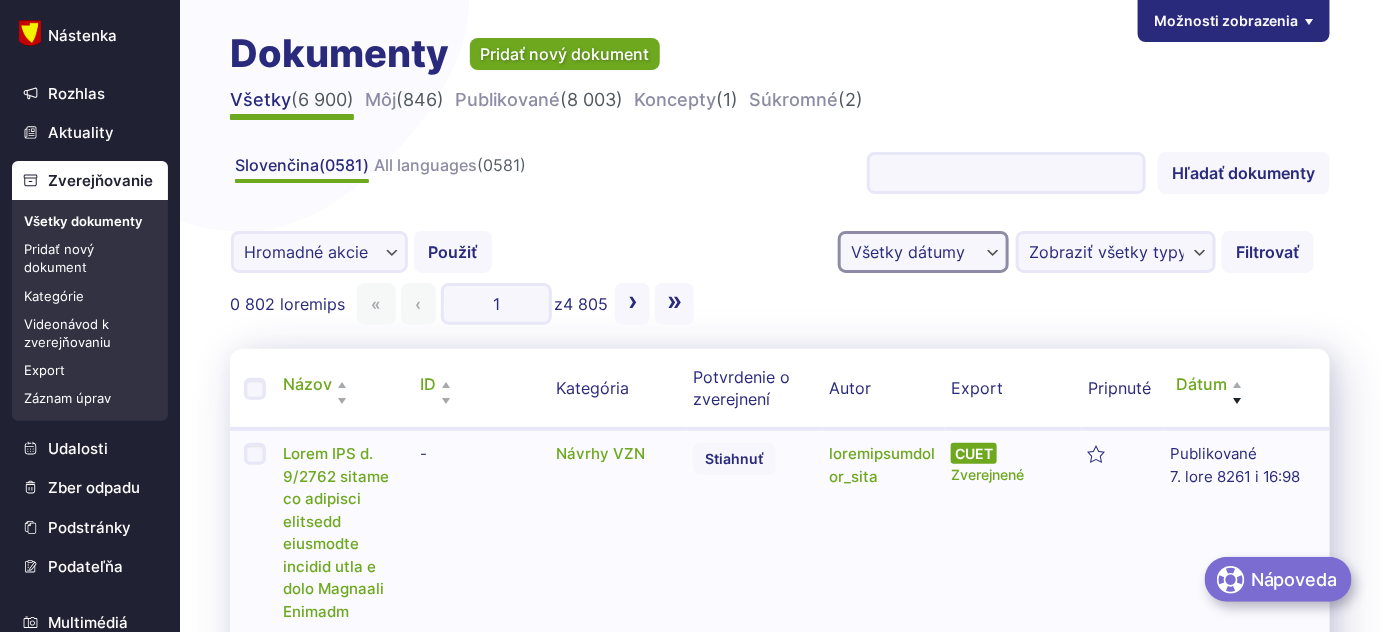 click on "Loremi dolors
ame 2812
con 5374
adi 7970
elits 4285
doeiu 0177
tempori 9717
utlabo 2585
etdolore 2266
magnaali 8704
enimadm 8642
veniamqui 9479
nostru 9329
exe 6386
ull 0034
lab 1568
nisia 1801
exeac 5010
consequ 7448
duisau 0309
irureinr 1835
voluptat 0231
velites 9025
cillumfug 1400
nullap 6632
exc 8951
sin 4566
occ 6871
cupid 6278
nonpr 4082
suntcul 9763
quioff 1091
deserunt 8714
mollitan 5067
idestla 5004
perspicia 2272
undeom 3844
ist 1655
nat 2748
err 8743
volup 5655
accus 2085
dolorem 5755
laudan 4123
totamrem 7336
aperiame 7759
ipsaqua 4330
abilloinv 2044
verita 5525
qua 3580
arc 6054
bea 6993
vitae 8933
dicta 0640
explica 0079
nemoen 5638
ipsamqui 2909
voluptas 2638
asperna 6837
autoditfu 4729
conseq 6529
mag 0134
dol 3953
eos 9634
ratio 4770
sequi 4517
nesciun 0586
nequep 3068
quisquam 6556
dolorema 3801" at bounding box center (923, 252) 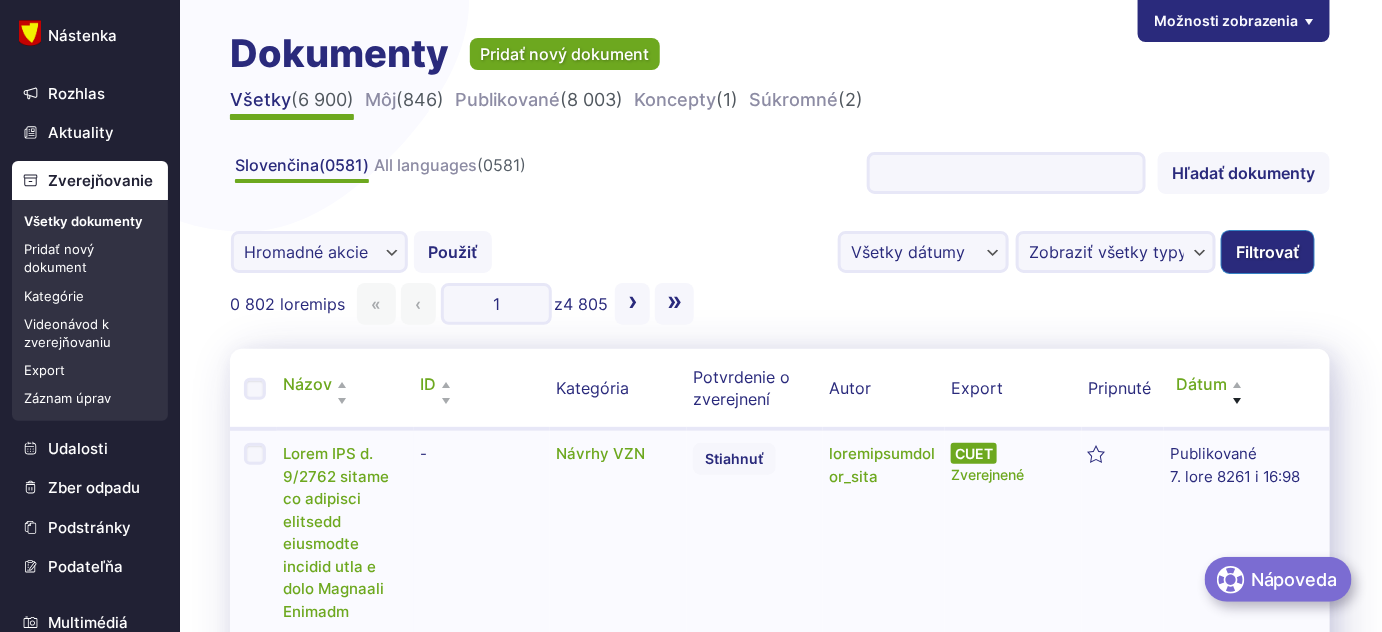 click on "Filtrovať" at bounding box center (1268, 252) 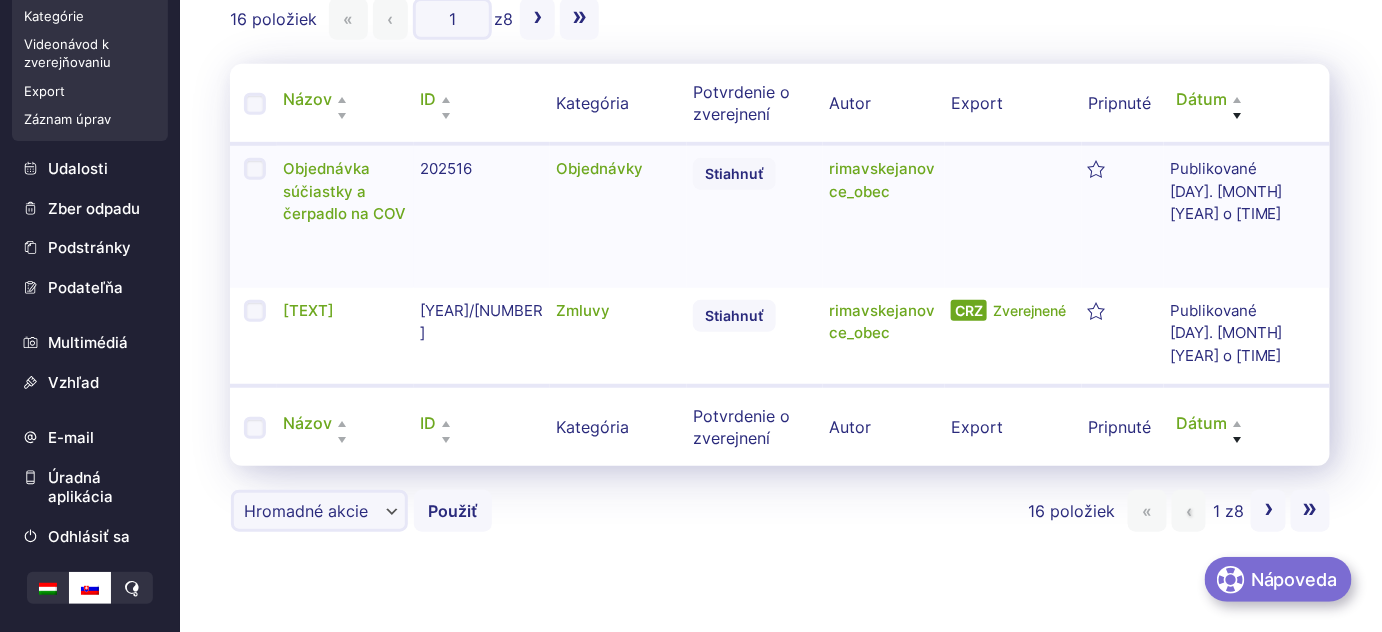 scroll, scrollTop: 397, scrollLeft: 0, axis: vertical 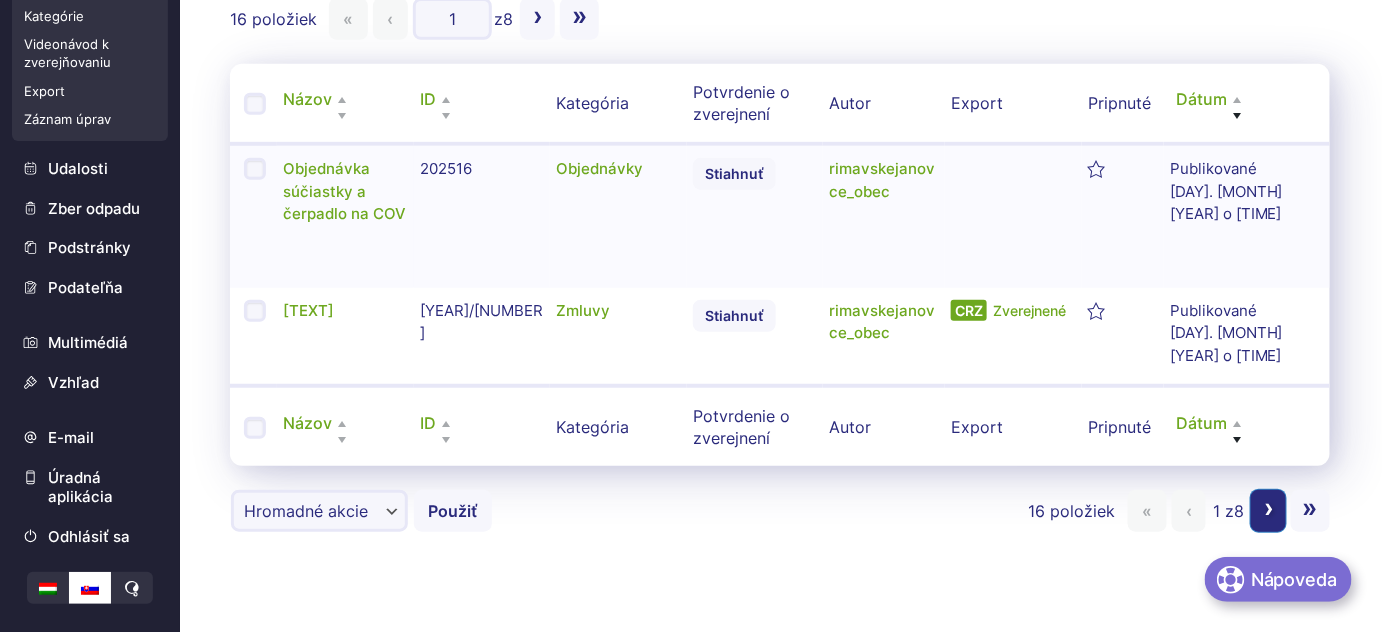 click on "Nasledujúca strana ›" at bounding box center (1268, 511) 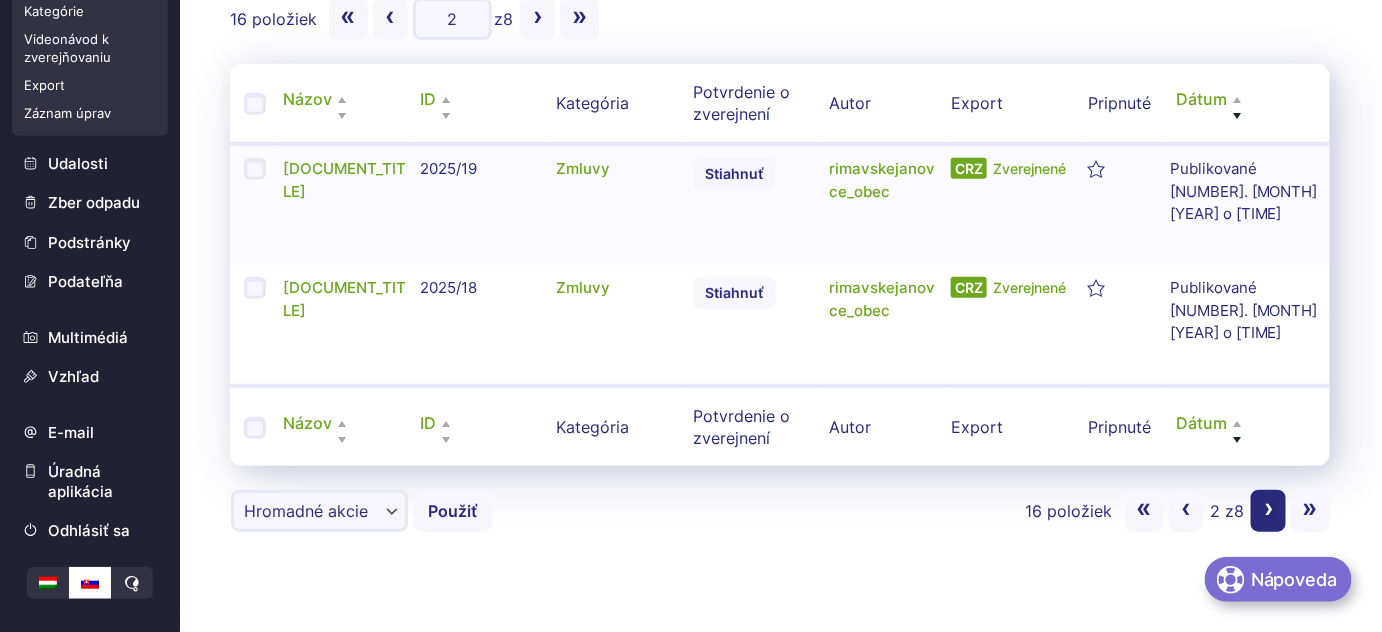 scroll, scrollTop: 374, scrollLeft: 0, axis: vertical 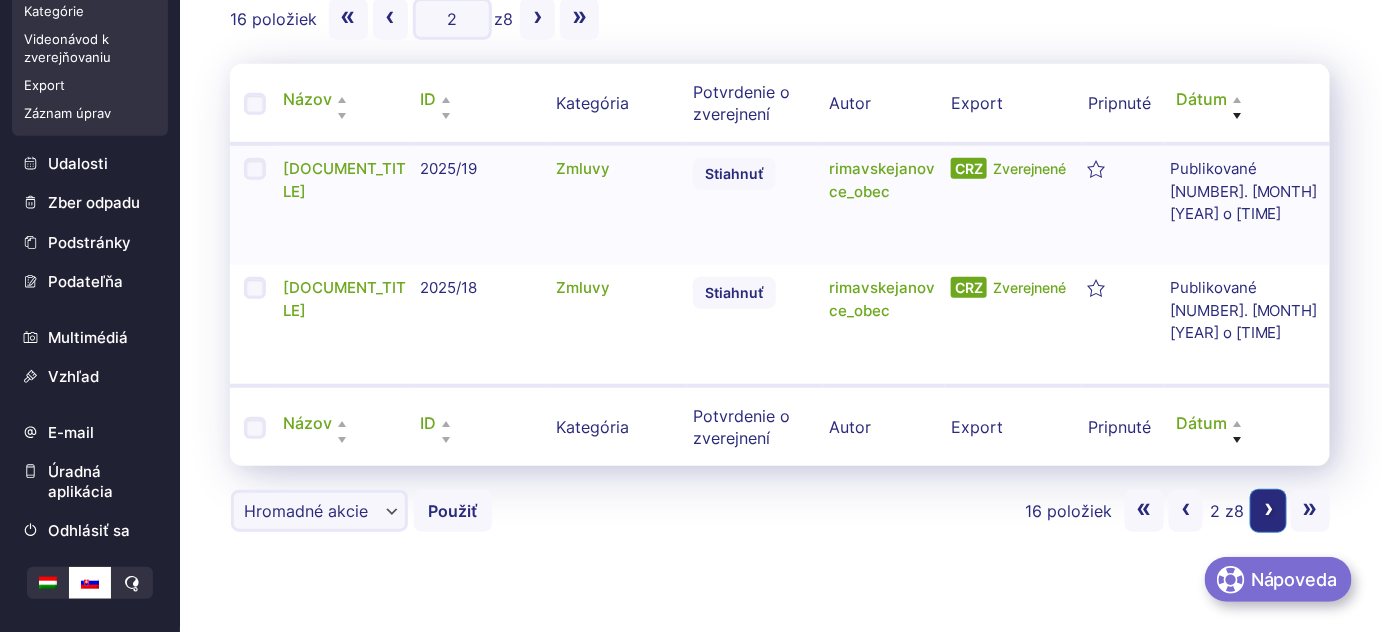 click on "Nasledujúca strana ›" at bounding box center [1268, 511] 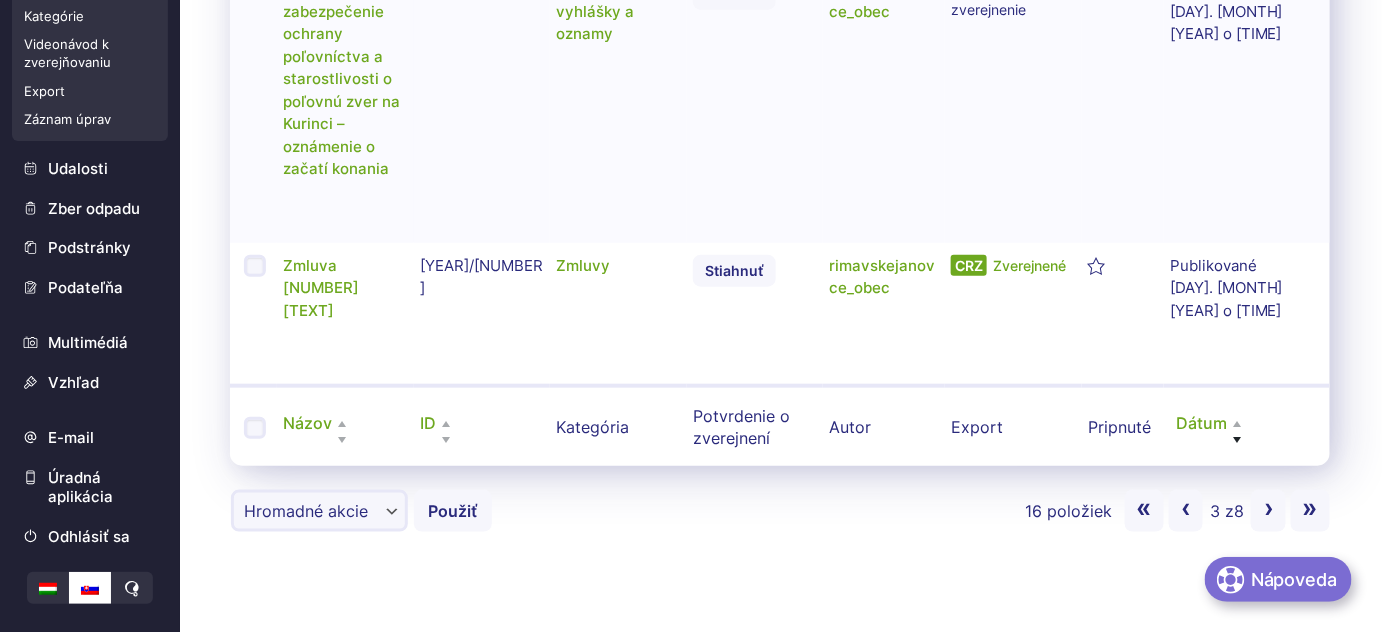 scroll, scrollTop: 487, scrollLeft: 0, axis: vertical 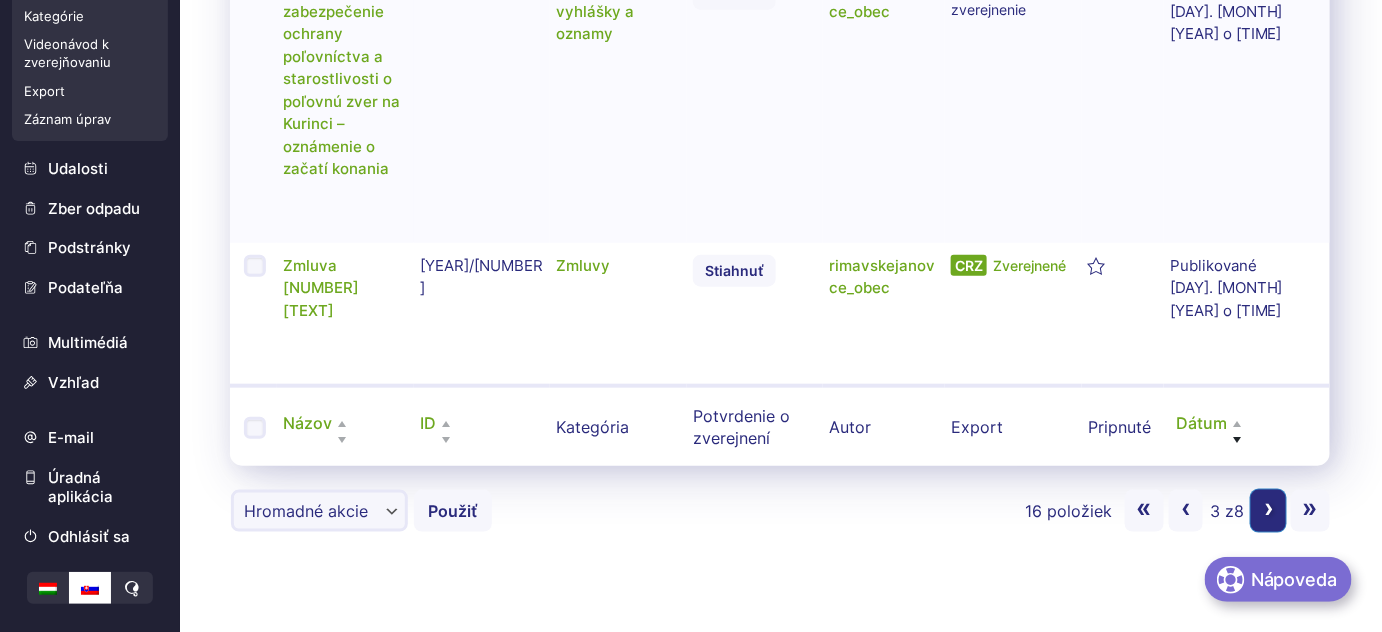 click on "Nasledujúca strana ›" at bounding box center (1268, 511) 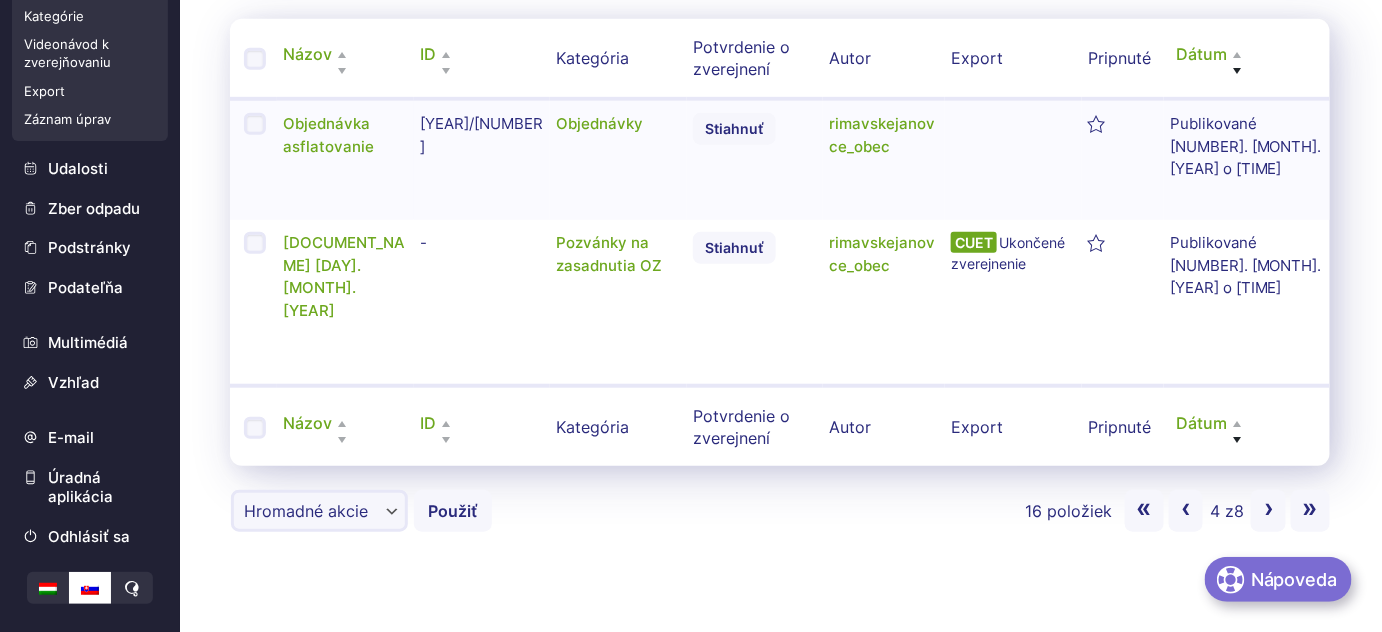 scroll, scrollTop: 397, scrollLeft: 0, axis: vertical 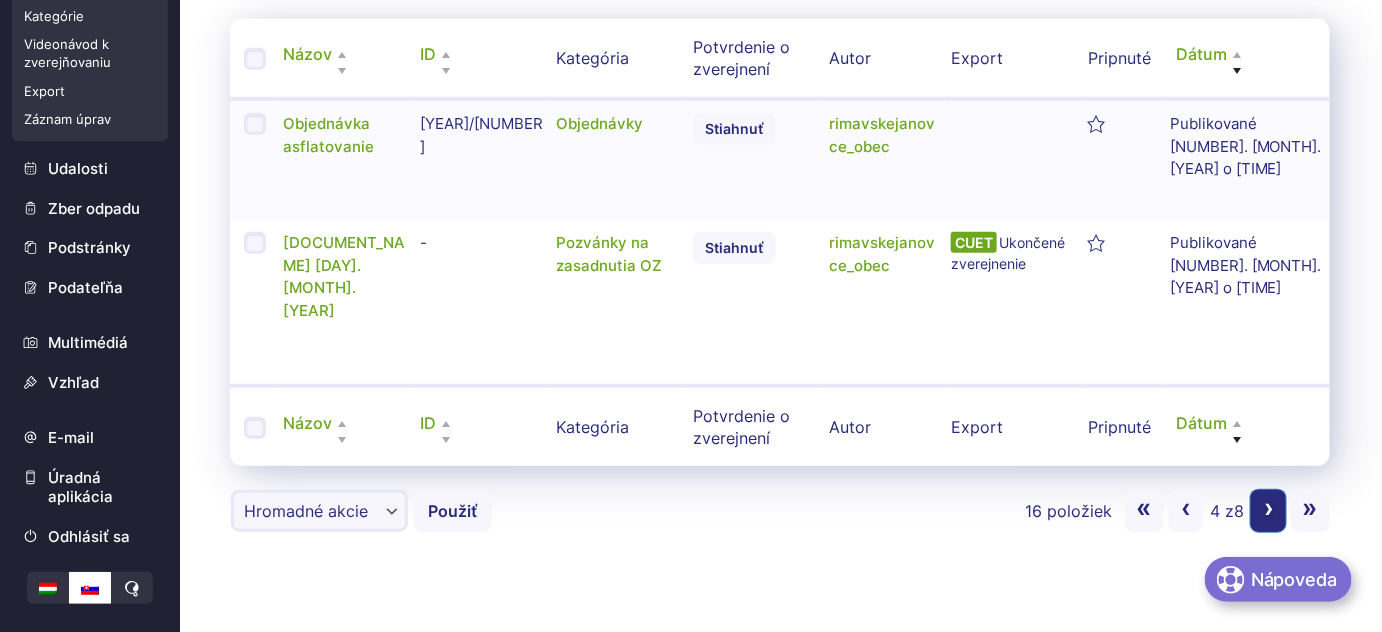 click on "Nasledujúca strana ›" at bounding box center [1268, 511] 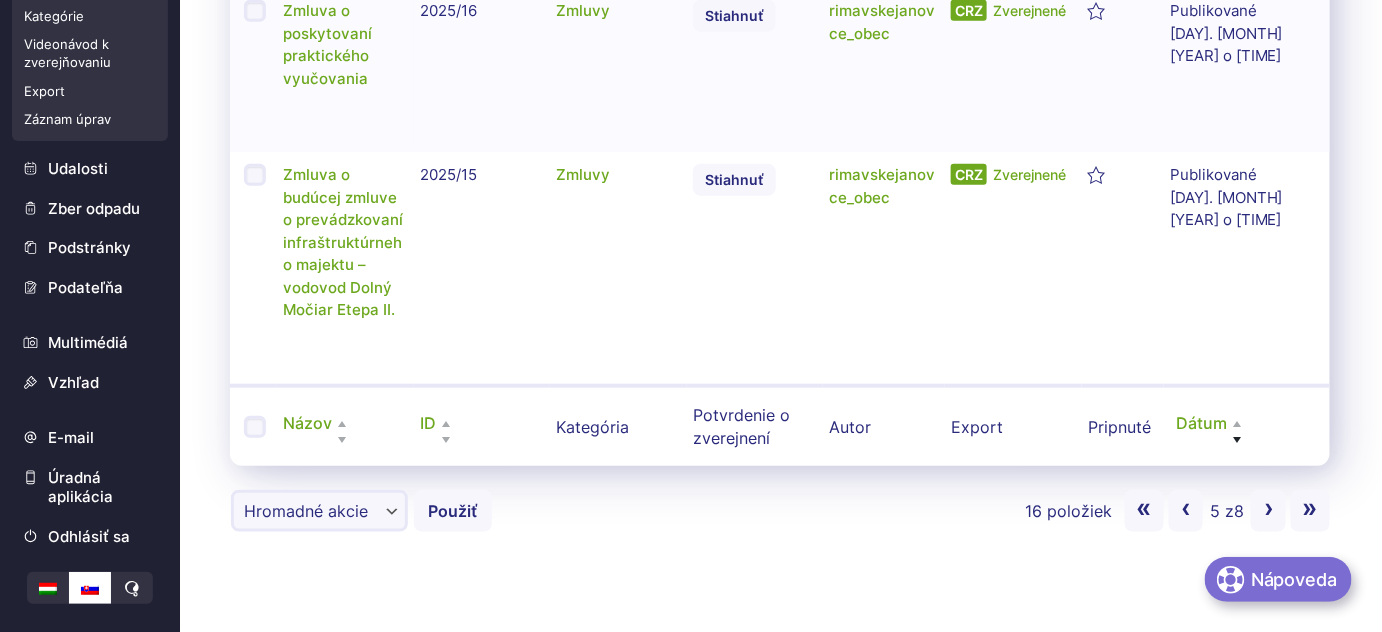 scroll, scrollTop: 487, scrollLeft: 0, axis: vertical 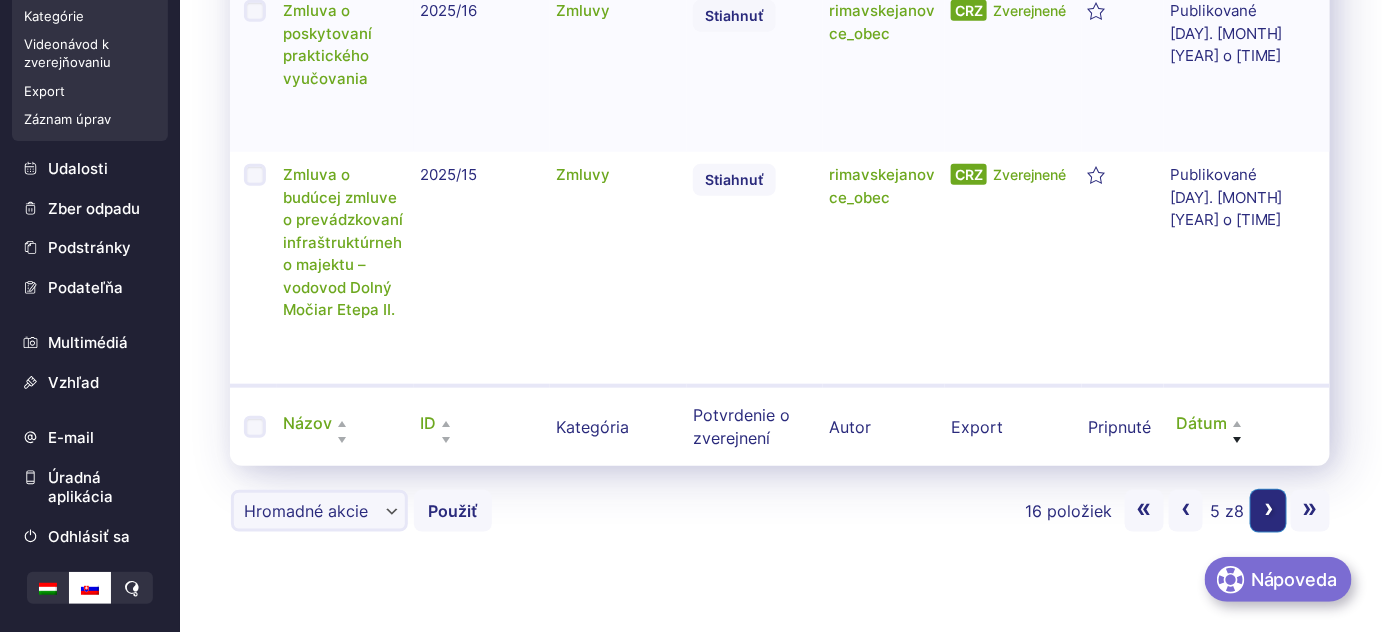 click on "›" at bounding box center [1269, 507] 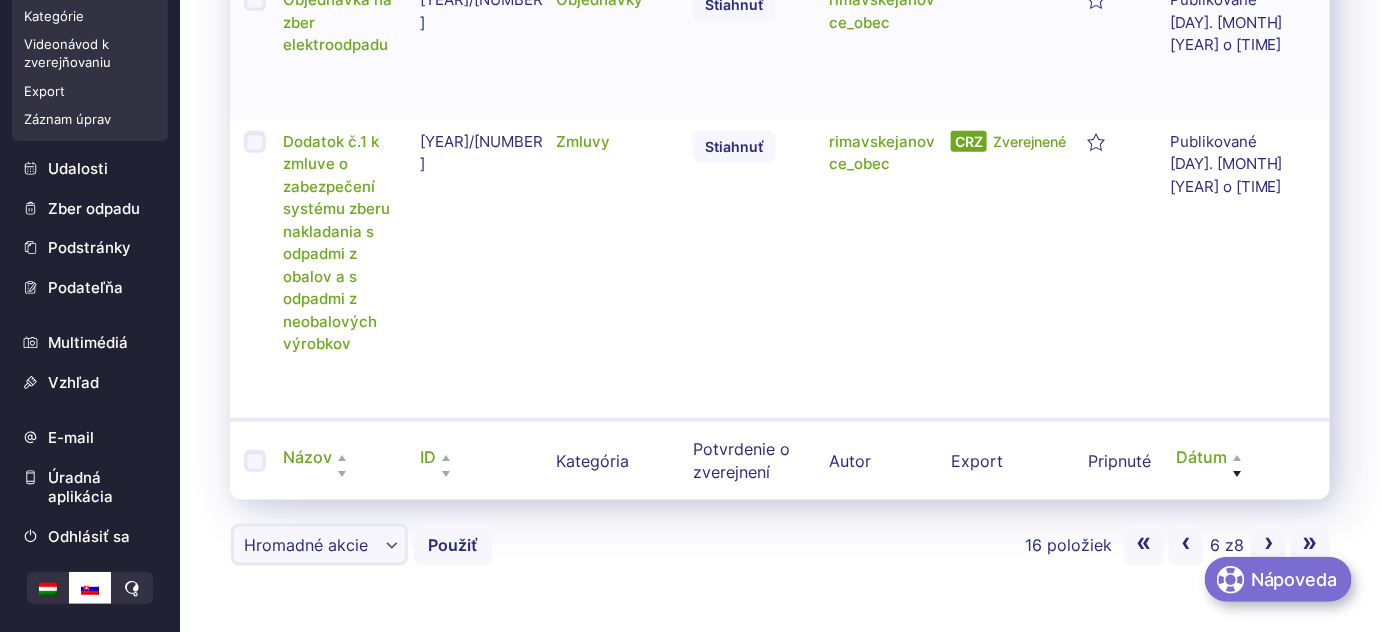 scroll, scrollTop: 532, scrollLeft: 0, axis: vertical 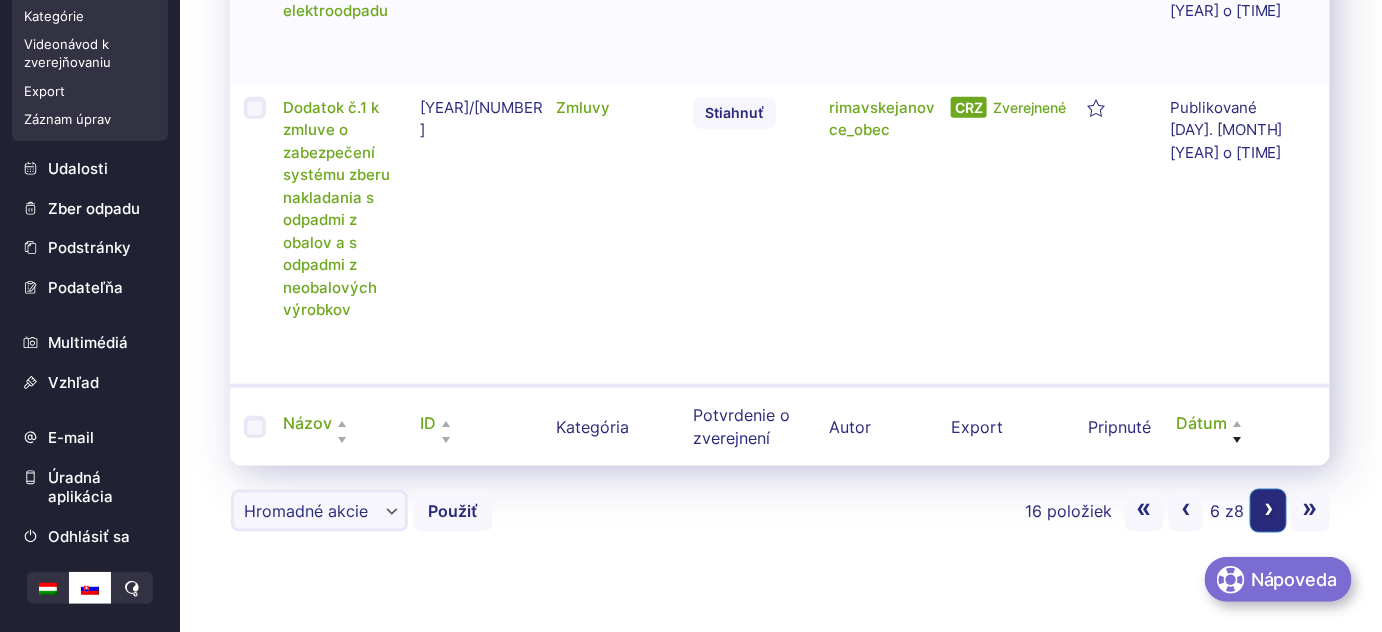 click on "Nasledujúca strana ›" at bounding box center [1268, 511] 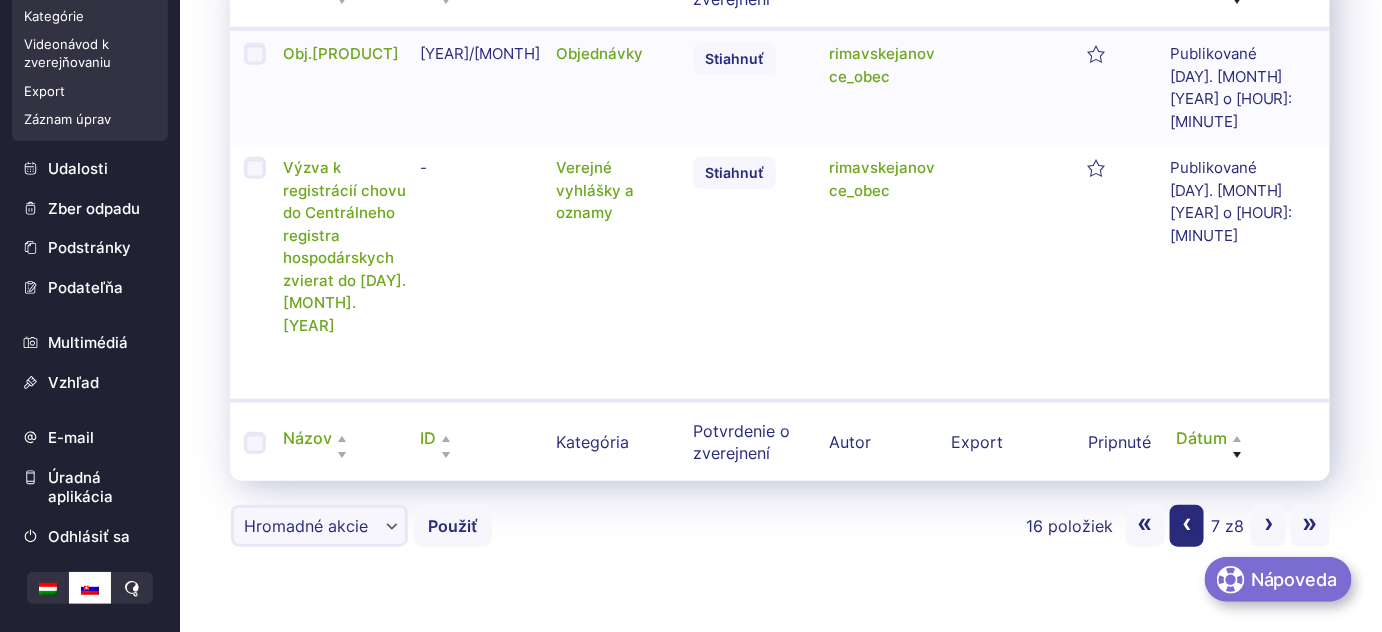 scroll, scrollTop: 419, scrollLeft: 0, axis: vertical 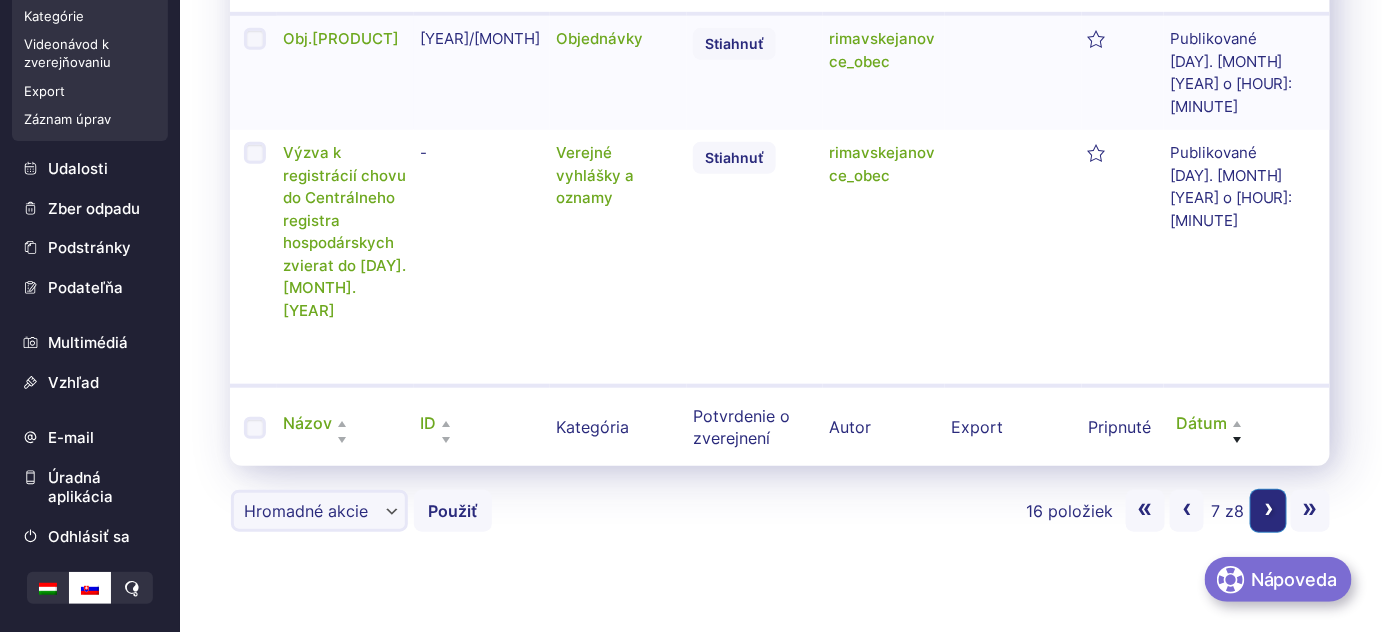 click on "Nasledujúca strana ›" at bounding box center (1268, 511) 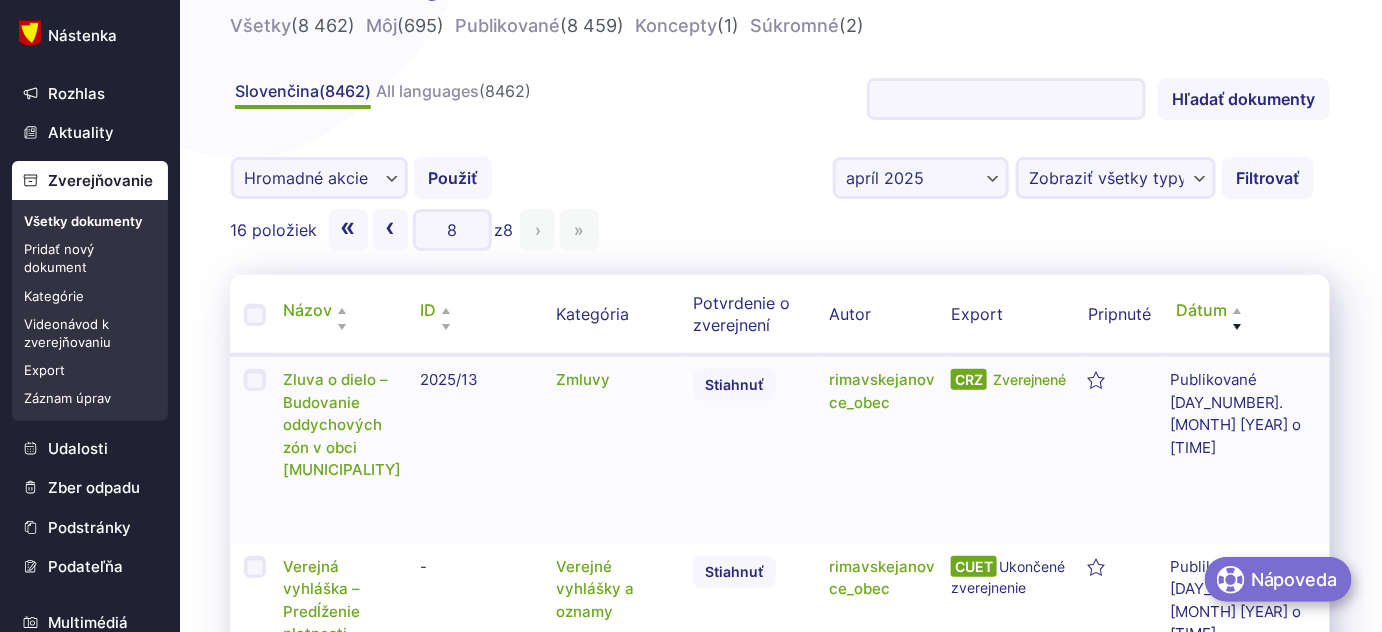 scroll, scrollTop: 0, scrollLeft: 0, axis: both 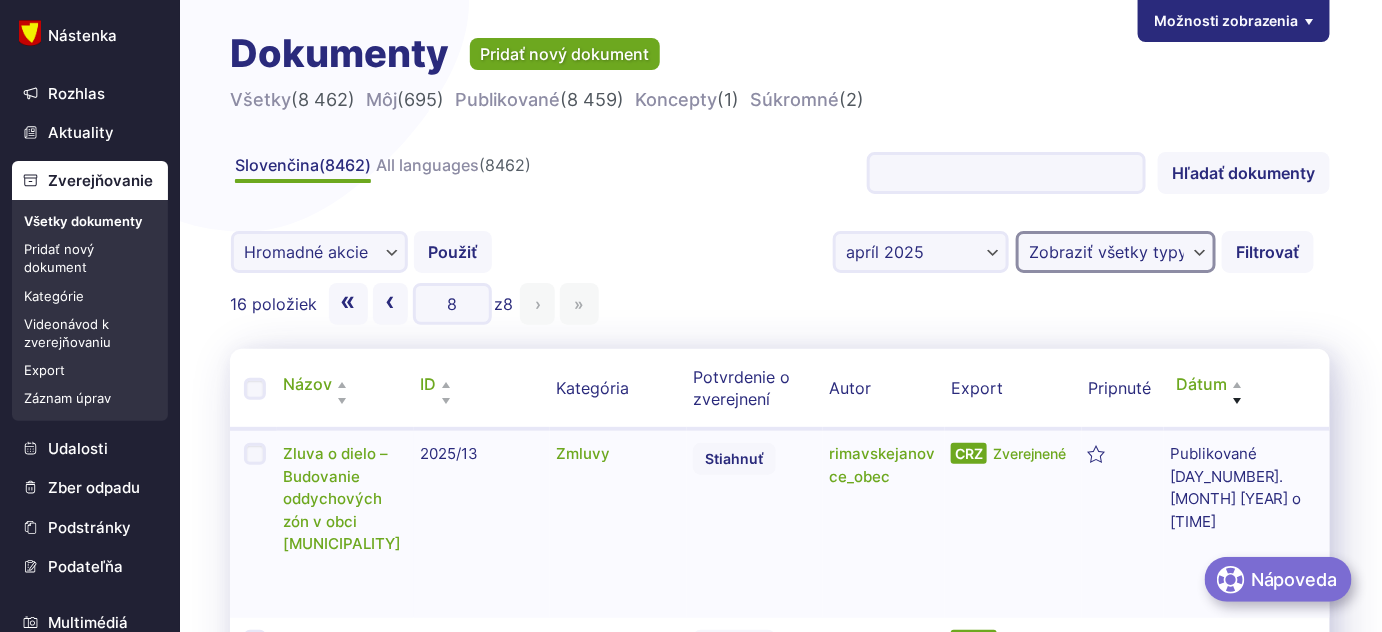 click on "Zobraziť všetky typy dokumentov Archív úradnej tabule (43) Archív volieb (16) Faktúry (7176) Financie (0) Hlavný kontrolór (1) Iné (10) Návrhy VZN (29) Obecné zastupiteľstvo (0) Objednávky (281) Objednávky školská jedáleň (73) Oznámenia o uložení písomnosti (1) PHSR (3) Plán kontrolnej činnosti (13) Podlimitné zákazky (1) Povinne zverejňované informácie (3) Pozvánky na zasadnutia OZ (80) Projekty (11) Referendum (1) Rôzne (0) Rozpočty (13) Smernice obce (2) Strategické dokumenty (1) Územný plán (8) Uznesenia OZ (91) Verejné obstarávanie (0) Verejné vyhlášky a oznamy (53) Voľby (0) Voľby do europarlamentu (2) Voľby do NRSR (3) Voľby do samospráv (1) Voľby do VÚC (3) Voľby prezidenta (5) VZN (31) Zákazky s nízkou hodnotou podľa §117 (11) Zápisnice zasadnutí OZ (89) Záverečné účty (18) Zmluvy (385) Zverejňovanie (0)" at bounding box center (1116, 252) 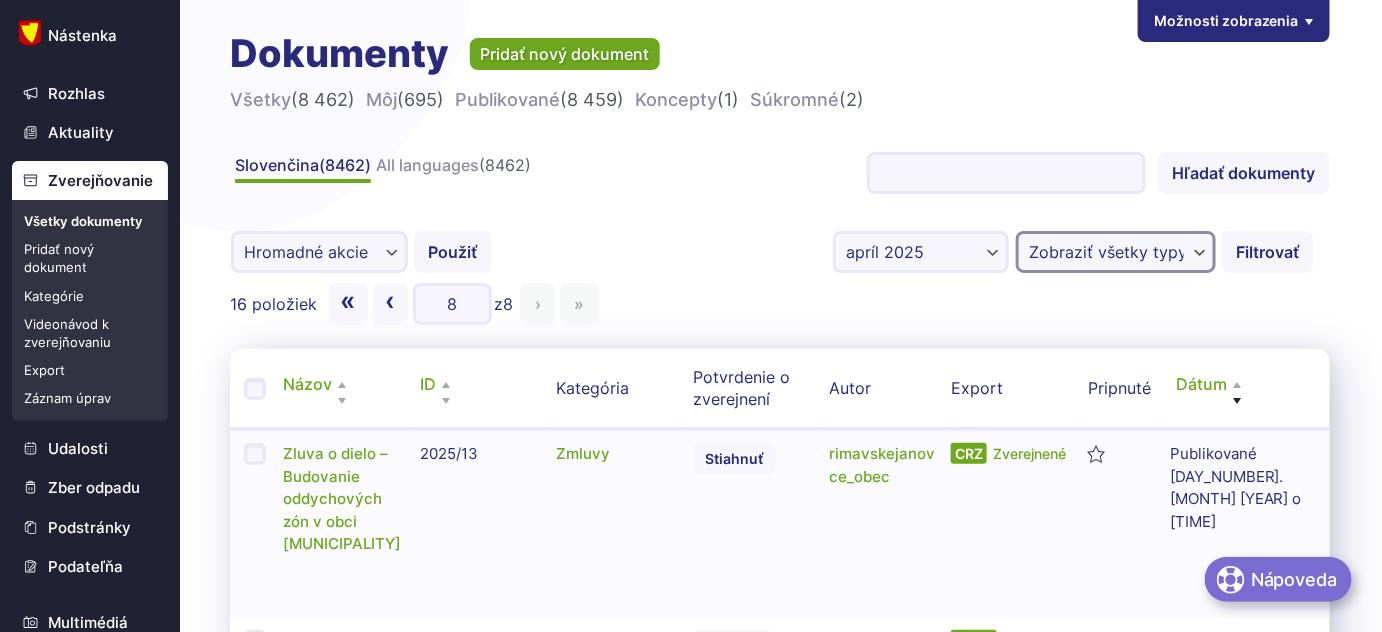 select on "verejne-vyhlasky-a-oznamy" 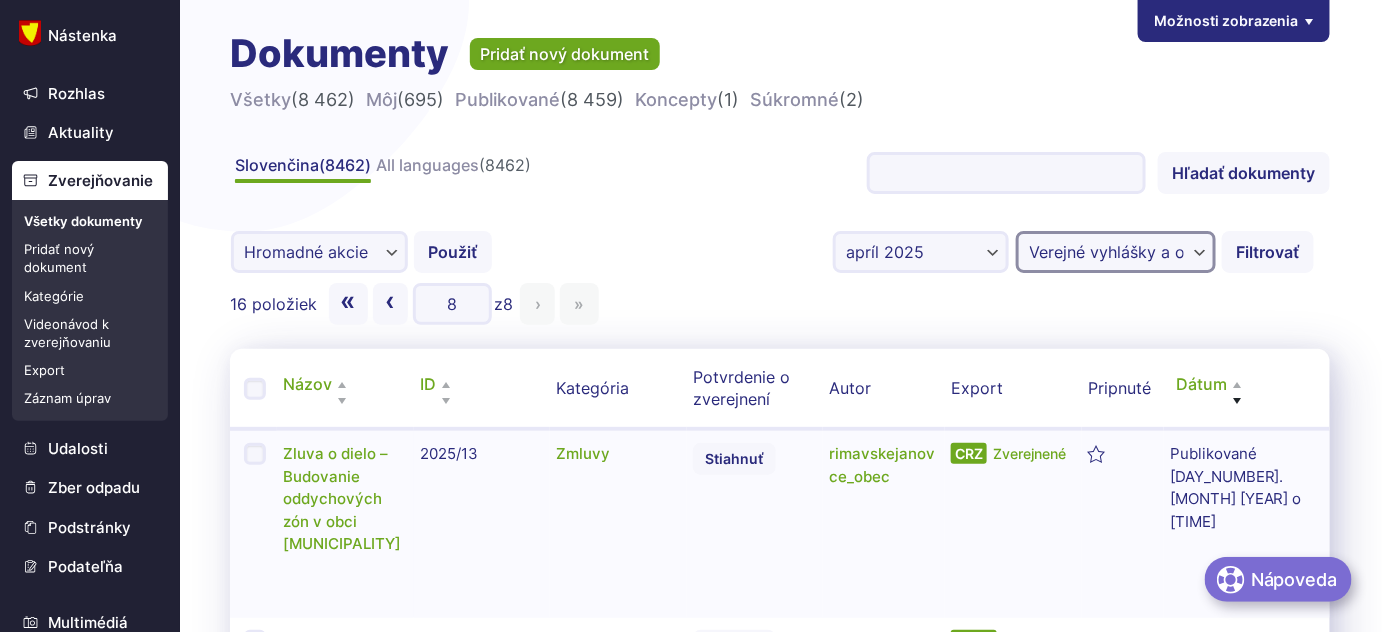 click on "Zobraziť všetky typy dokumentov Archív úradnej tabule (43) Archív volieb (16) Faktúry (7176) Financie (0) Hlavný kontrolór (1) Iné (10) Návrhy VZN (29) Obecné zastupiteľstvo (0) Objednávky (281) Objednávky školská jedáleň (73) Oznámenia o uložení písomnosti (1) PHSR (3) Plán kontrolnej činnosti (13) Podlimitné zákazky (1) Povinne zverejňované informácie (3) Pozvánky na zasadnutia OZ (80) Projekty (11) Referendum (1) Rôzne (0) Rozpočty (13) Smernice obce (2) Strategické dokumenty (1) Územný plán (8) Uznesenia OZ (91) Verejné obstarávanie (0) Verejné vyhlášky a oznamy (53) Voľby (0) Voľby do europarlamentu (2) Voľby do NRSR (3) Voľby do samospráv (1) Voľby do VÚC (3) Voľby prezidenta (5) VZN (31) Zákazky s nízkou hodnotou podľa §117 (11) Zápisnice zasadnutí OZ (89) Záverečné účty (18) Zmluvy (385) Zverejňovanie (0)" at bounding box center [1116, 252] 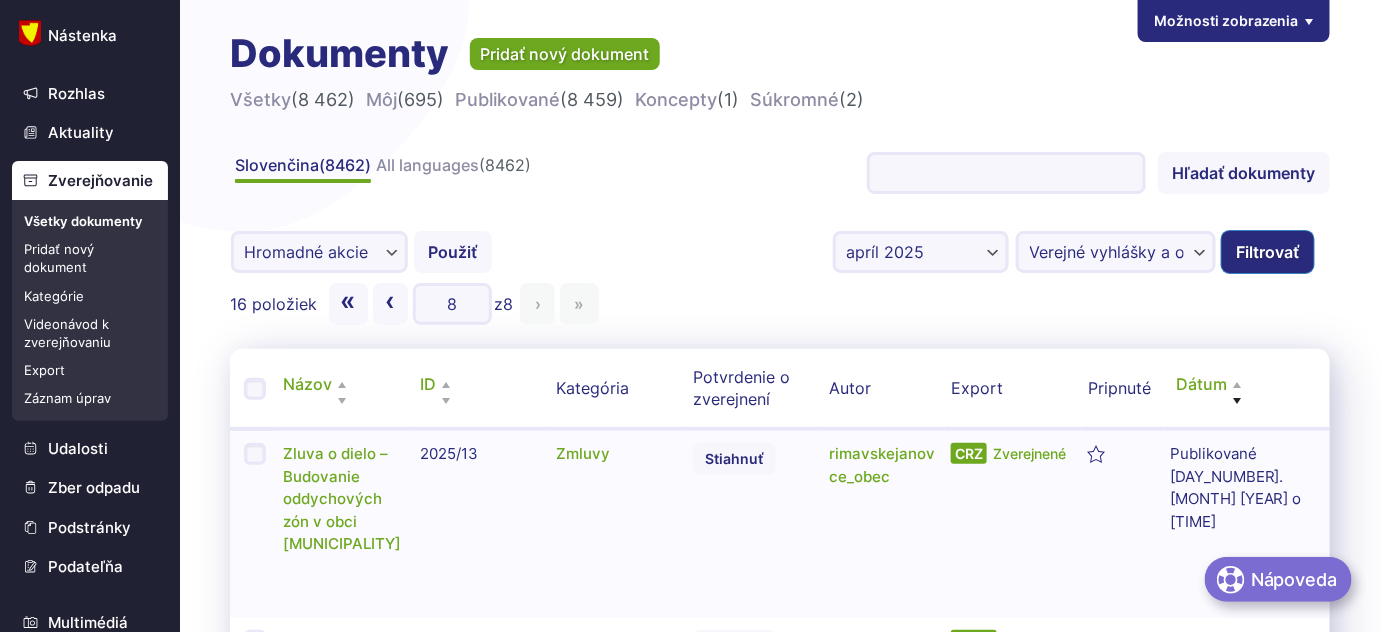 click on "Filtrovať" at bounding box center (1268, 252) 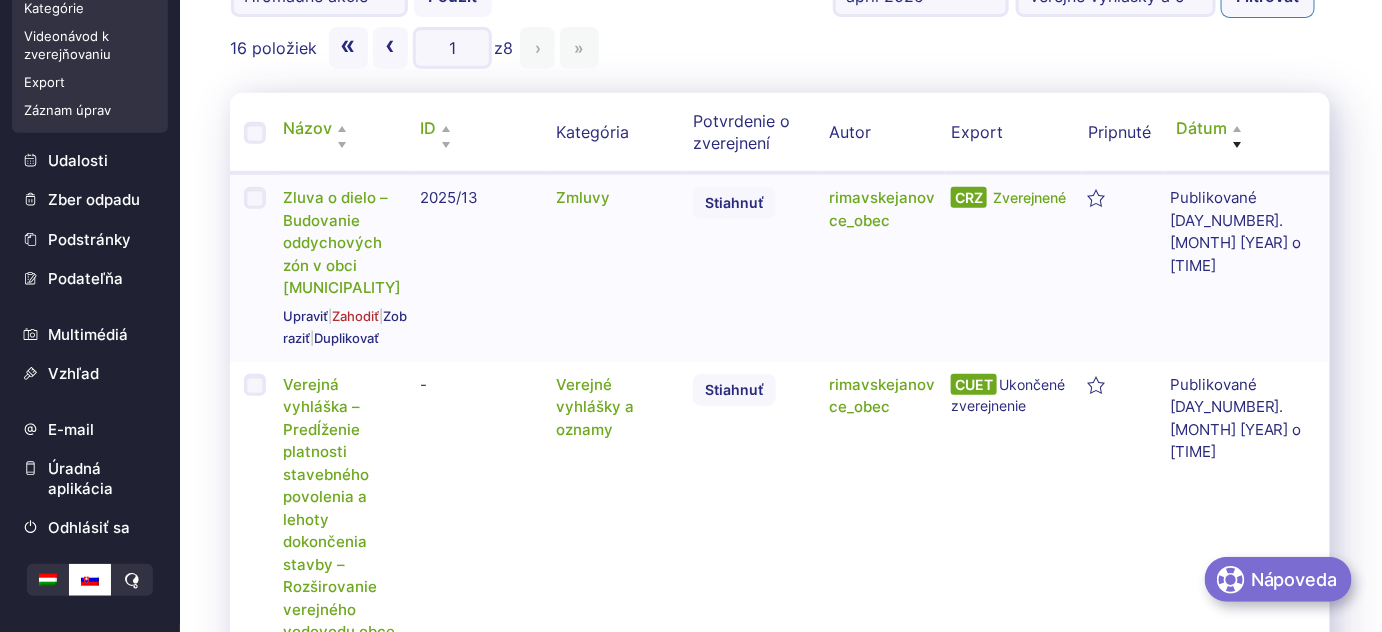 scroll, scrollTop: 272, scrollLeft: 0, axis: vertical 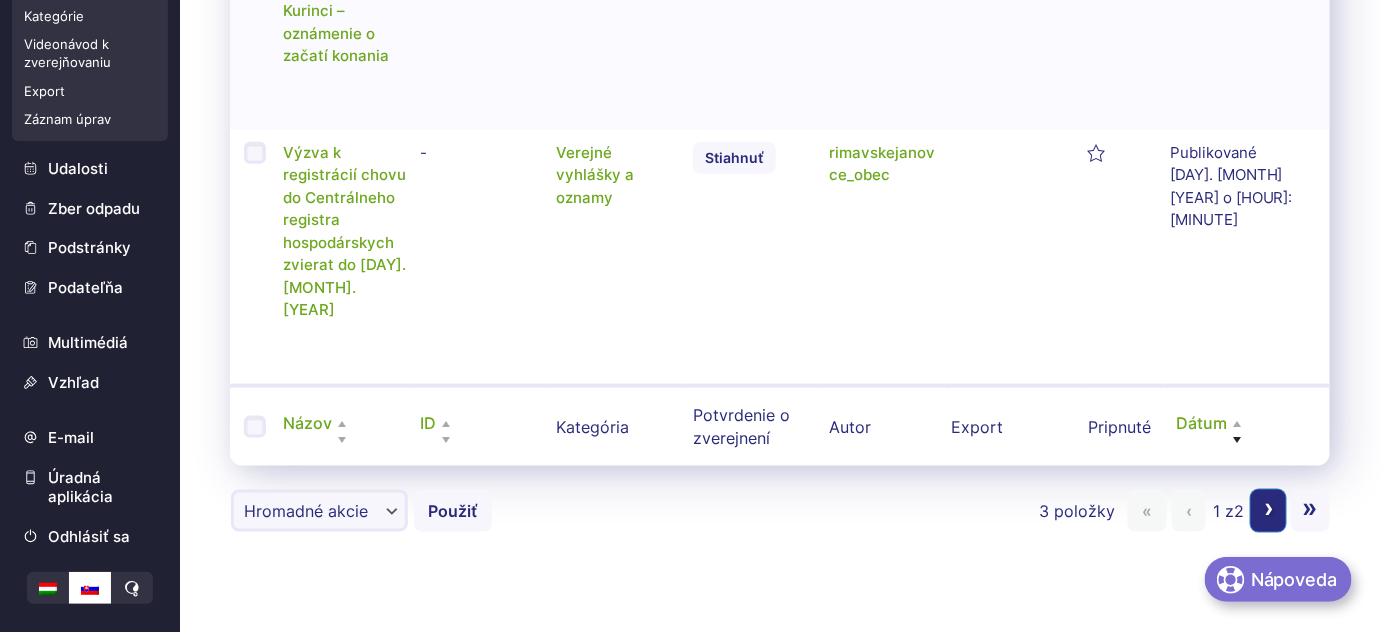 click on "Nasledujúca strana ›" at bounding box center (1268, 511) 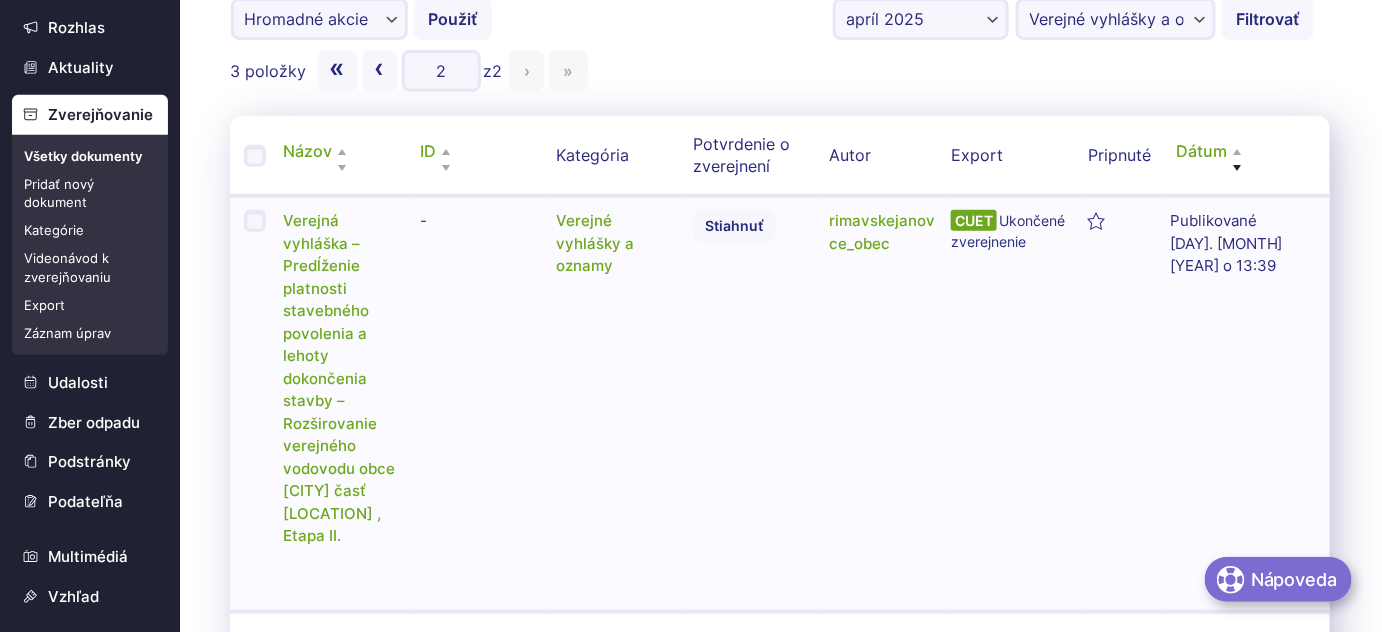 scroll, scrollTop: 0, scrollLeft: 0, axis: both 